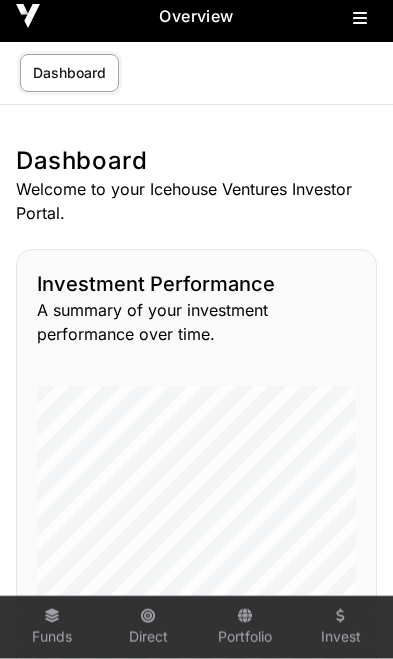 scroll, scrollTop: 0, scrollLeft: 0, axis: both 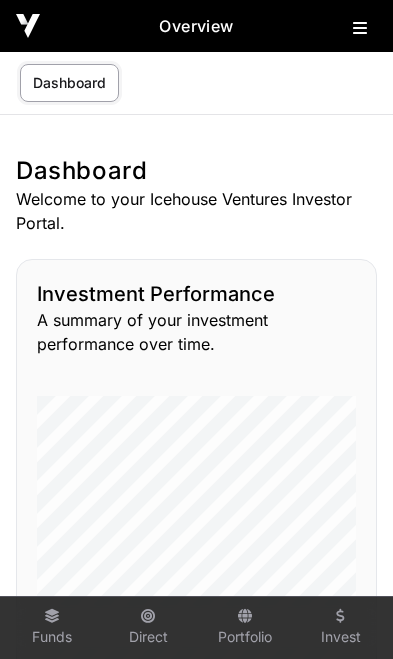 click 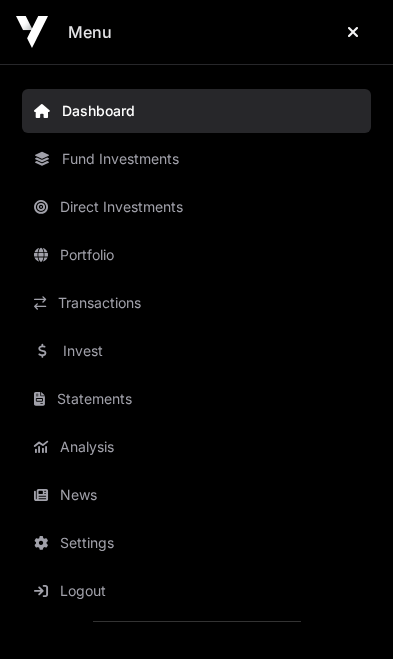 click on "Transactions" 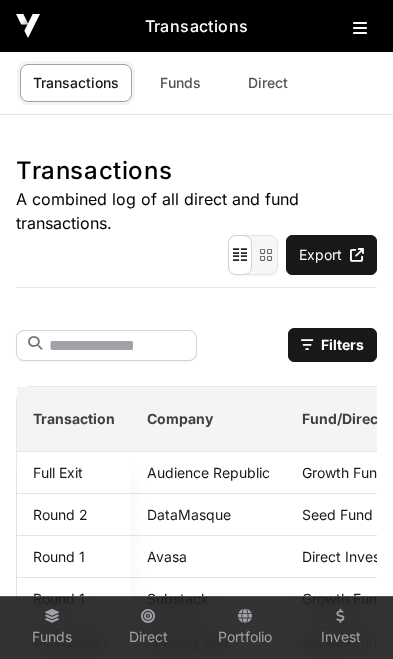 click 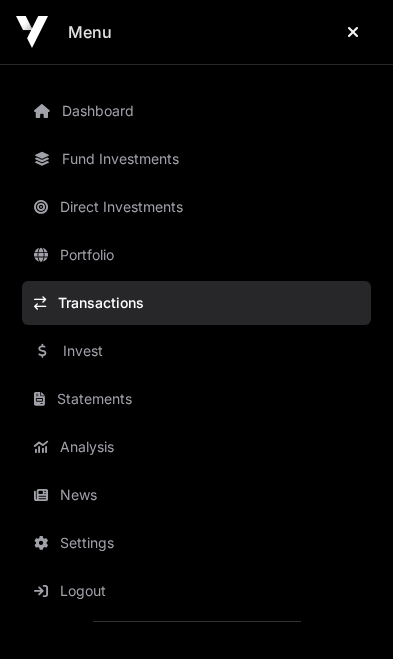 click on "News" 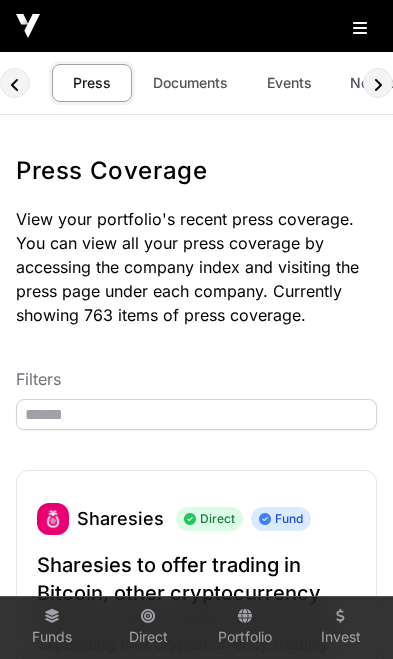 click on "Events" 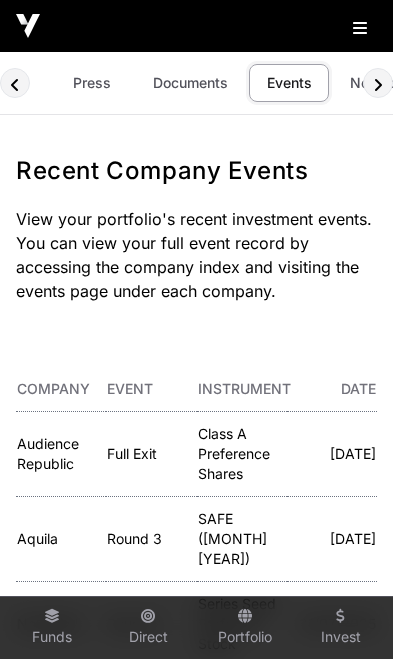 scroll, scrollTop: 0, scrollLeft: 118, axis: horizontal 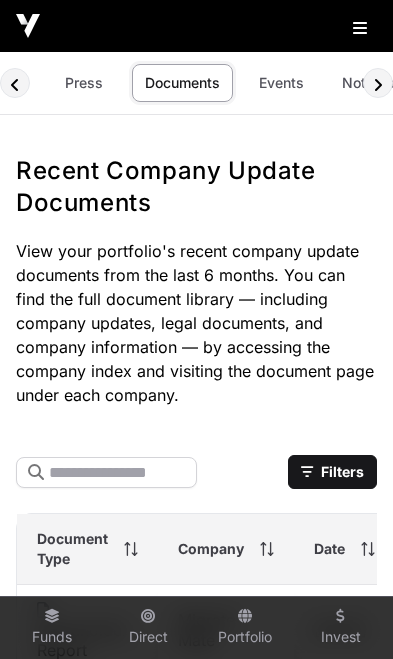 click on "Press" 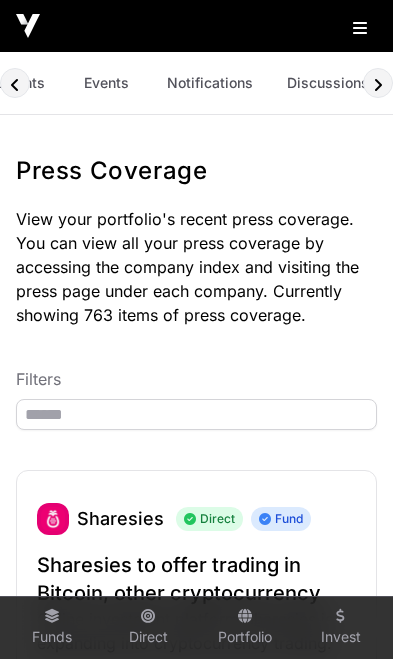 scroll, scrollTop: 0, scrollLeft: 183, axis: horizontal 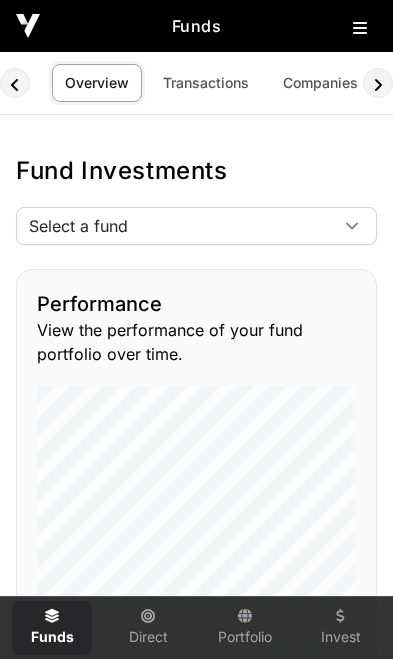 click on "Transactions" 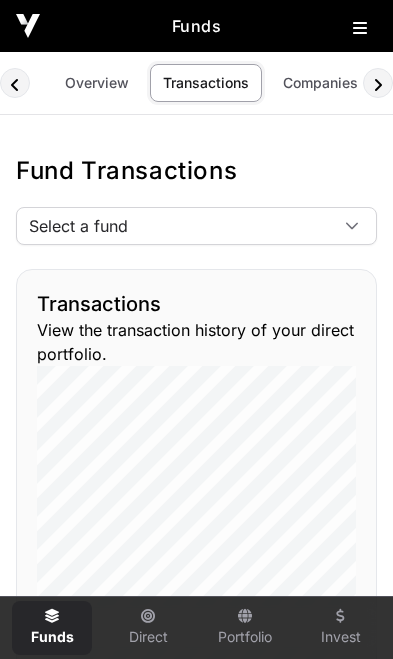 scroll, scrollTop: 0, scrollLeft: 17, axis: horizontal 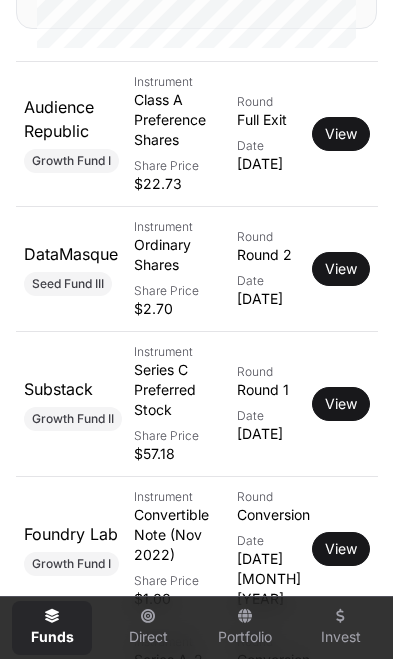 click on "View" 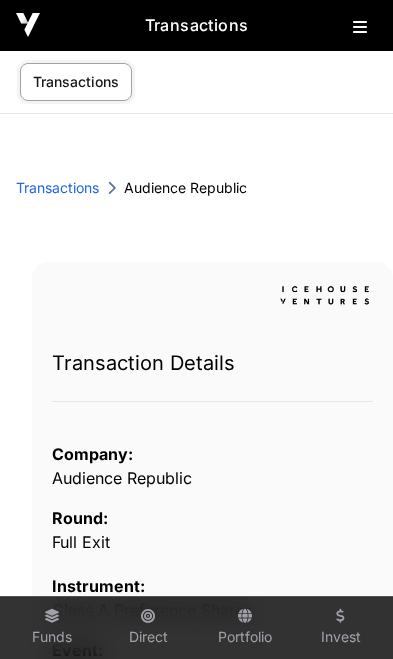 scroll, scrollTop: 0, scrollLeft: 0, axis: both 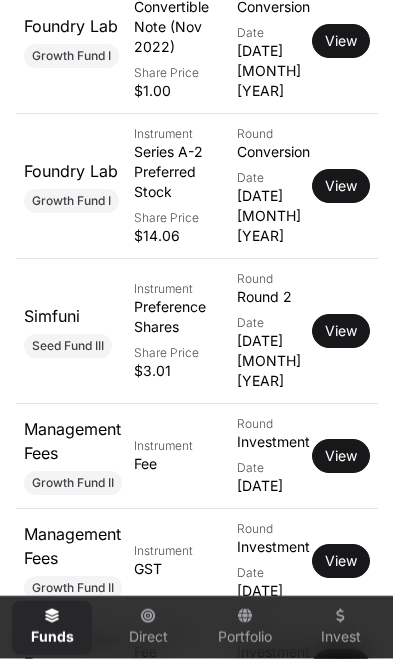 click on "View" 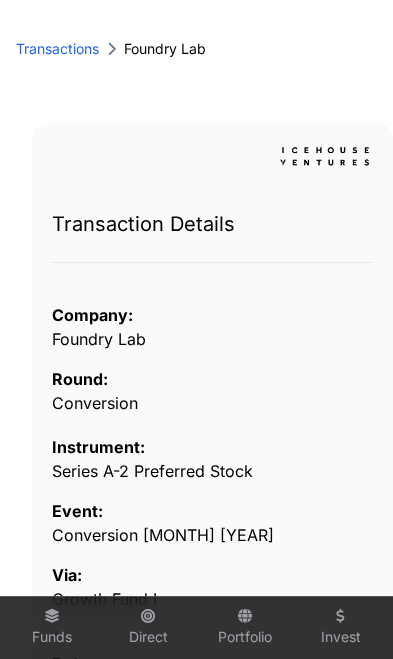 scroll, scrollTop: 0, scrollLeft: 0, axis: both 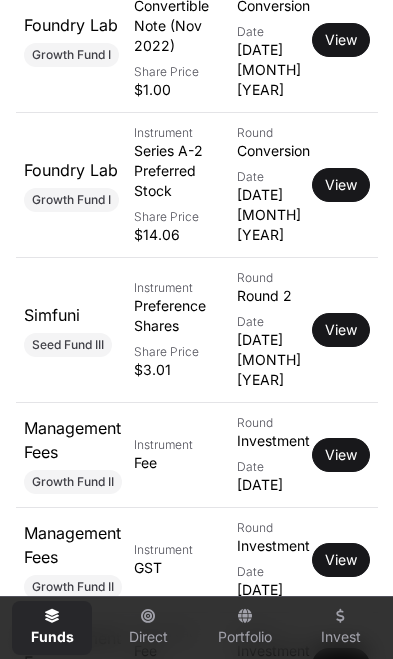 click on "View" 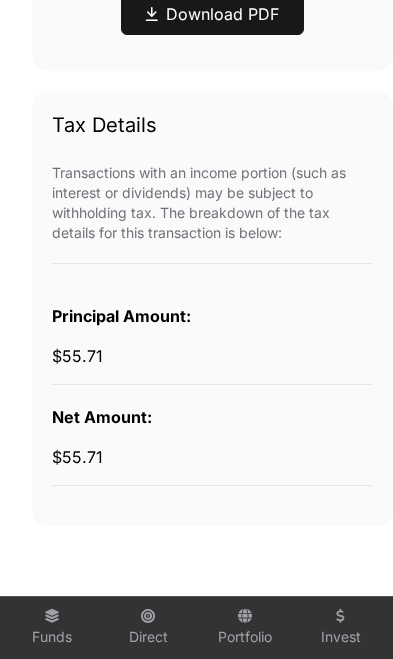 scroll, scrollTop: 1225, scrollLeft: 0, axis: vertical 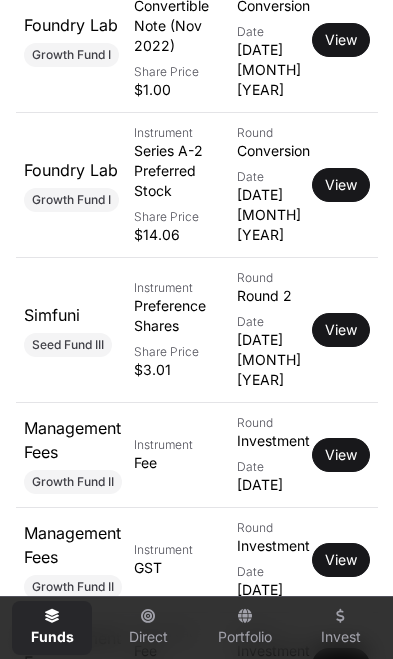 click on "View" 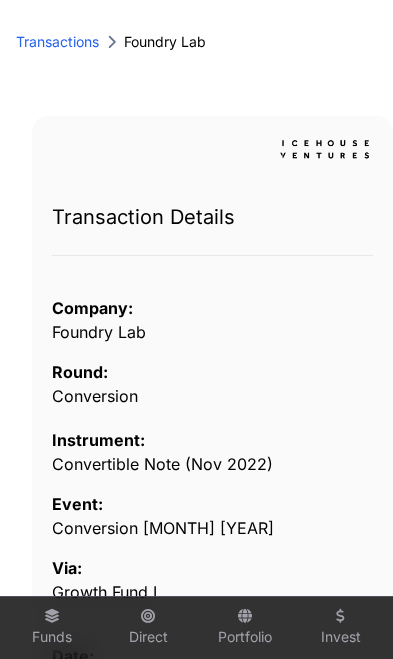 scroll, scrollTop: 0, scrollLeft: 0, axis: both 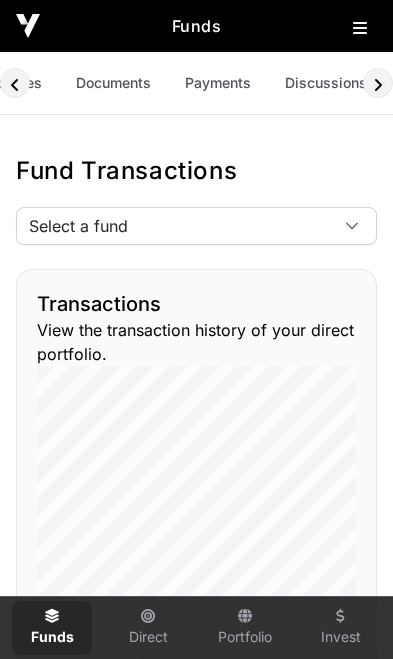 click on "Payments" 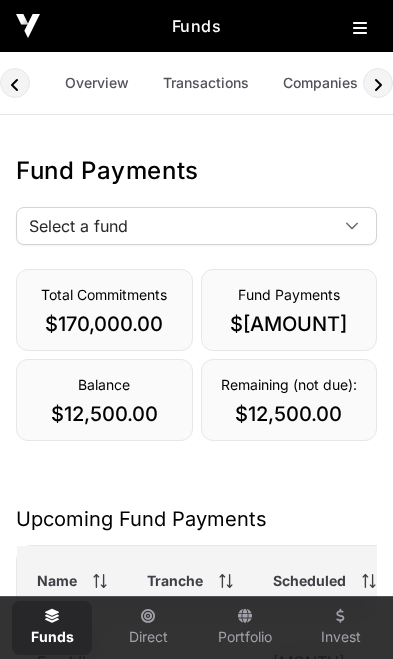 scroll, scrollTop: 0, scrollLeft: 284, axis: horizontal 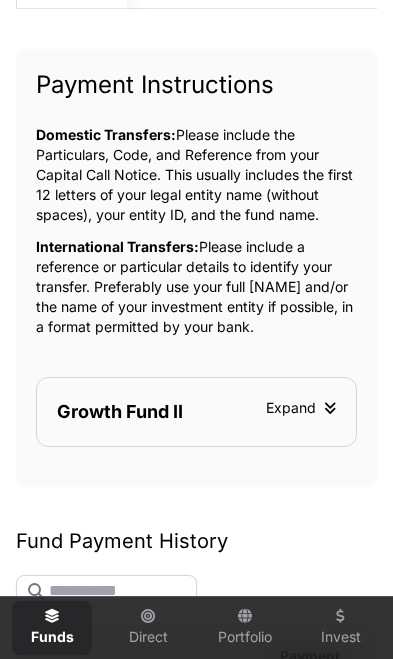 click on "Expand" 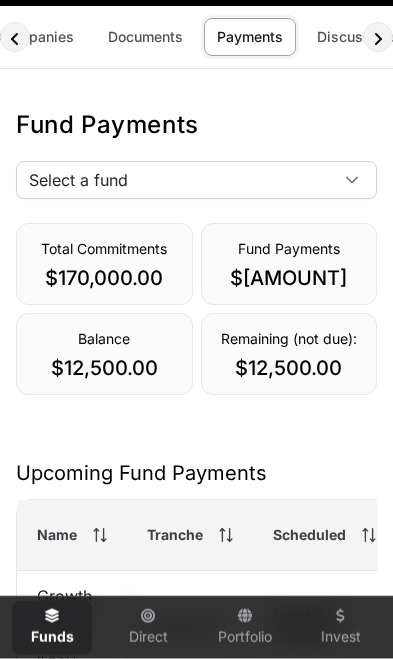 scroll, scrollTop: 0, scrollLeft: 0, axis: both 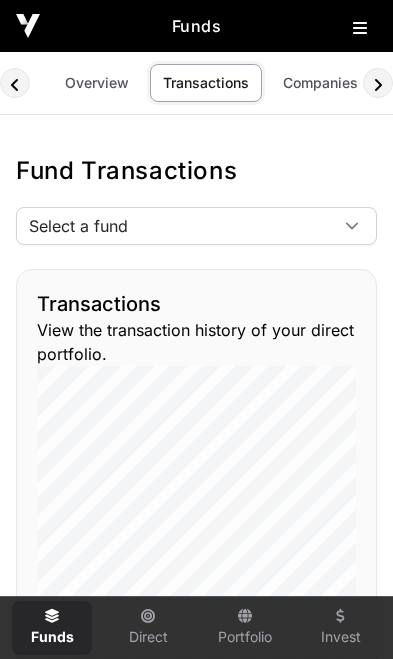 click 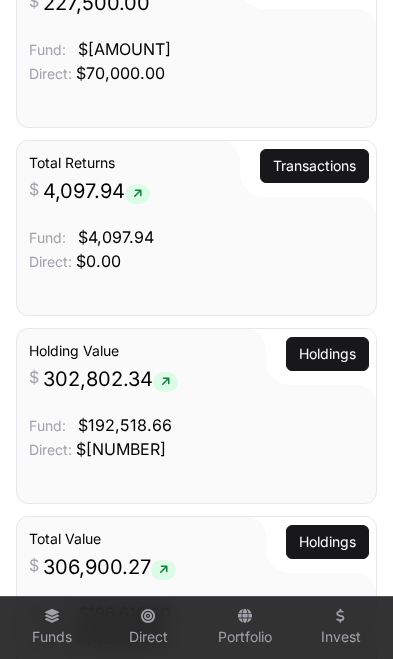 scroll, scrollTop: 1619, scrollLeft: 0, axis: vertical 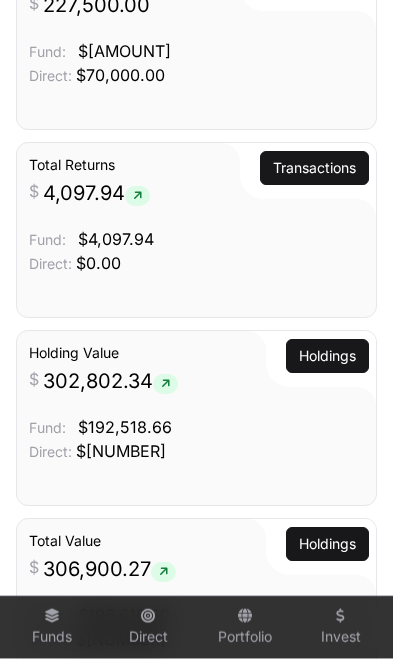click on "Transactions" 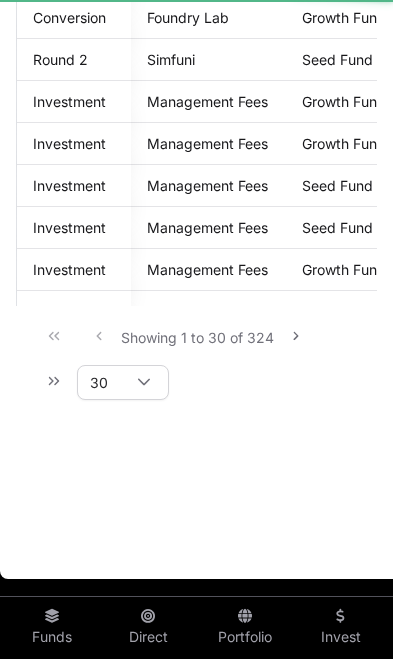 scroll, scrollTop: 0, scrollLeft: 0, axis: both 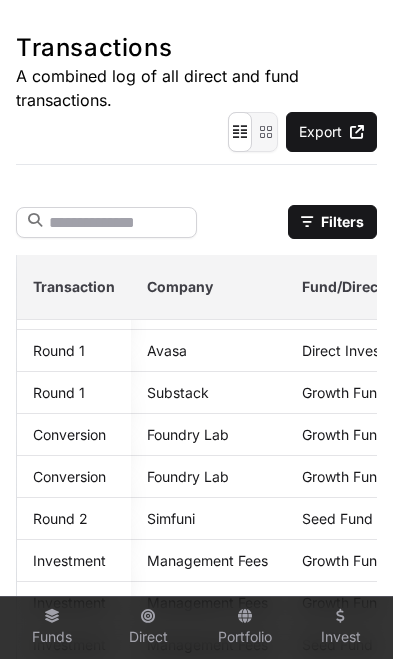 click on "Filters" 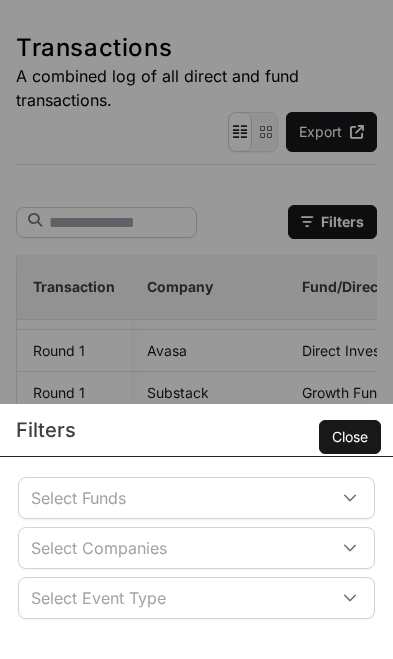 click on "Select Event Type" 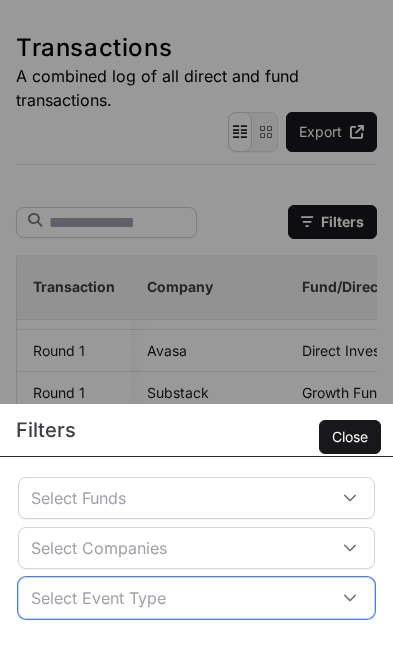 scroll, scrollTop: 21, scrollLeft: 14, axis: both 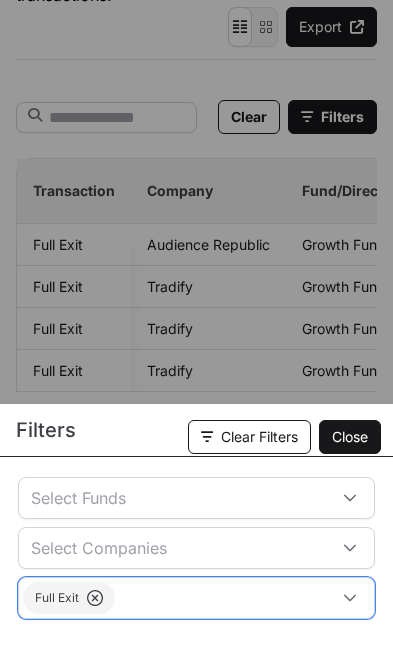 click on "Full Exit" 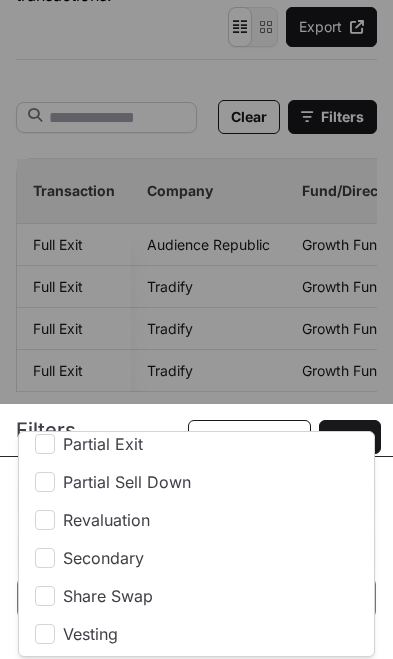 scroll, scrollTop: 314, scrollLeft: 0, axis: vertical 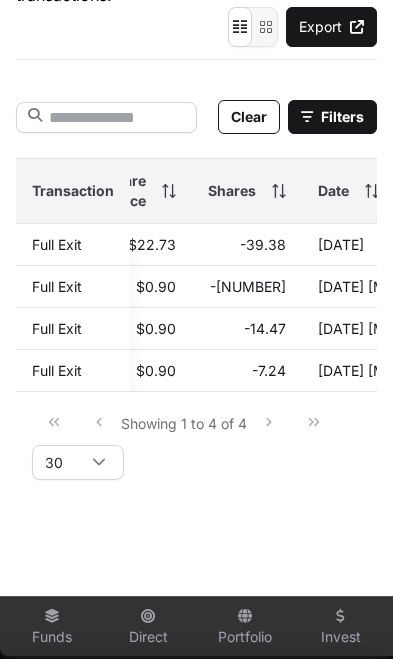 click on "Filters" 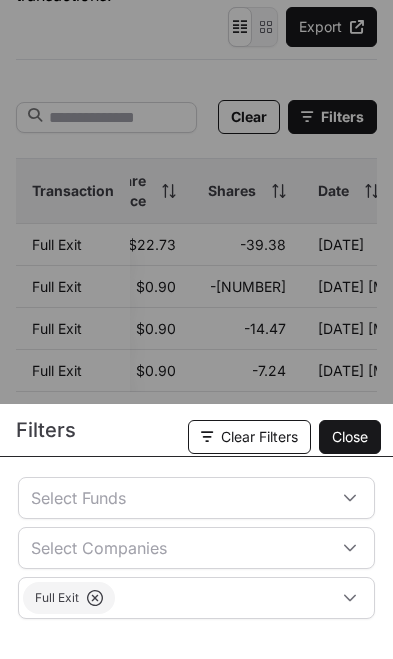 click on "Full Exit" 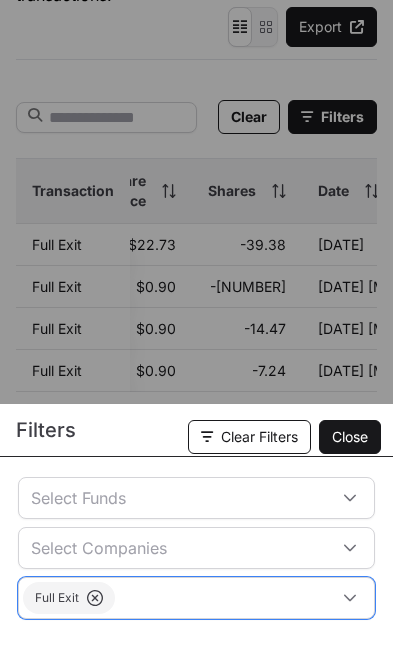 scroll, scrollTop: 21, scrollLeft: 14, axis: both 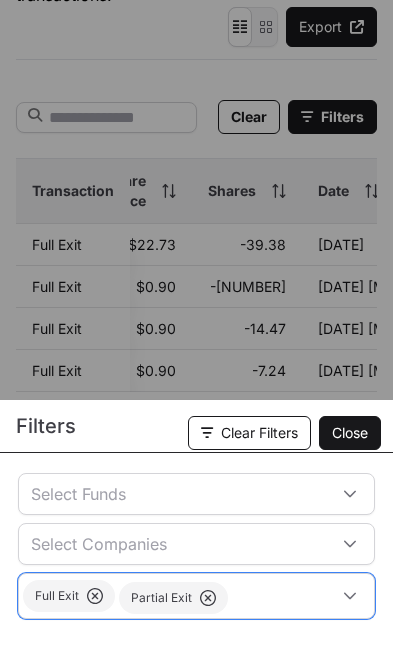 click on "Full Exit Partial Exit" 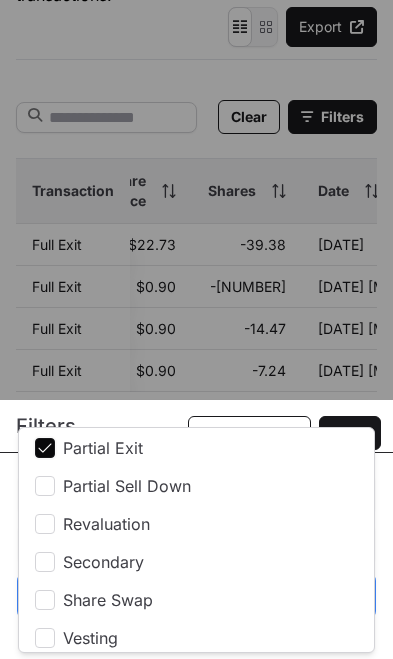 scroll, scrollTop: 304, scrollLeft: 0, axis: vertical 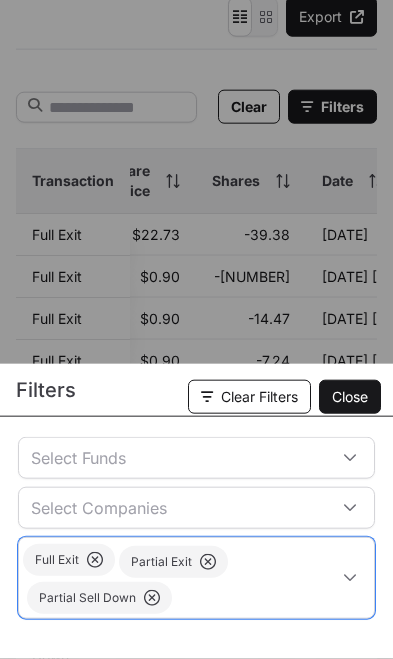 click on "Full Exit Partial Exit Partial Sell Down" 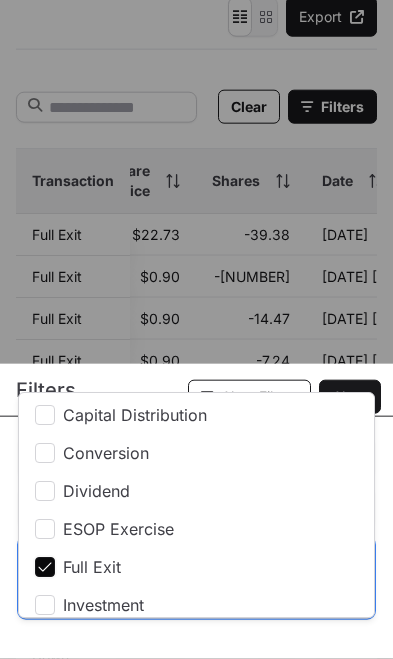 scroll, scrollTop: 239, scrollLeft: 0, axis: vertical 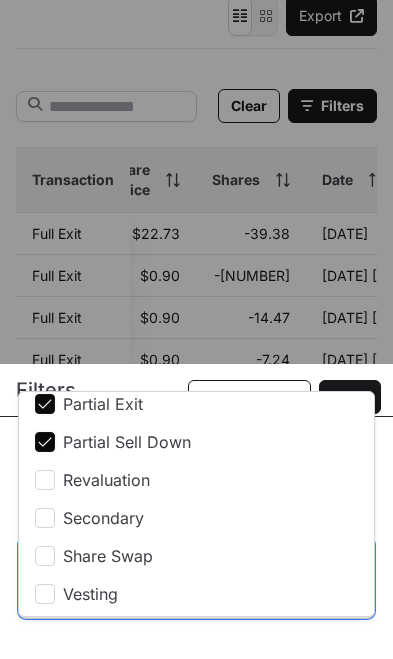 click on "Filters  Clear Filters   Close  Select Funds Select Companies Full Exit Partial Exit Partial Sell Down" 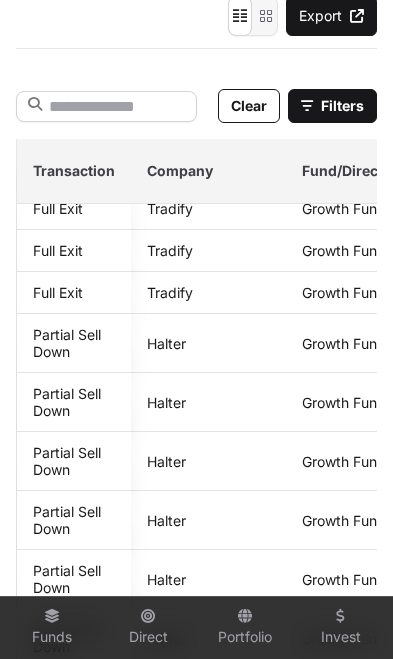 scroll, scrollTop: 67, scrollLeft: 0, axis: vertical 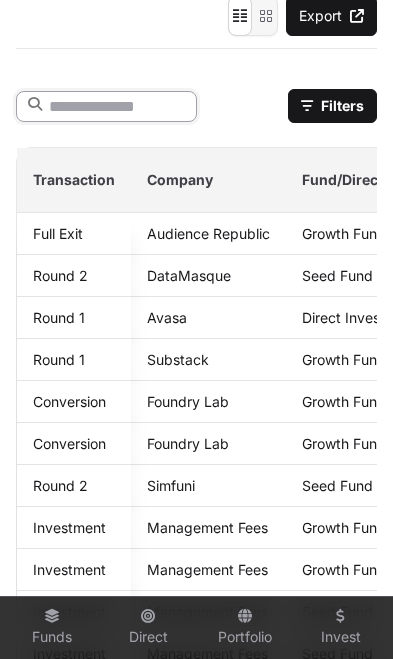 click 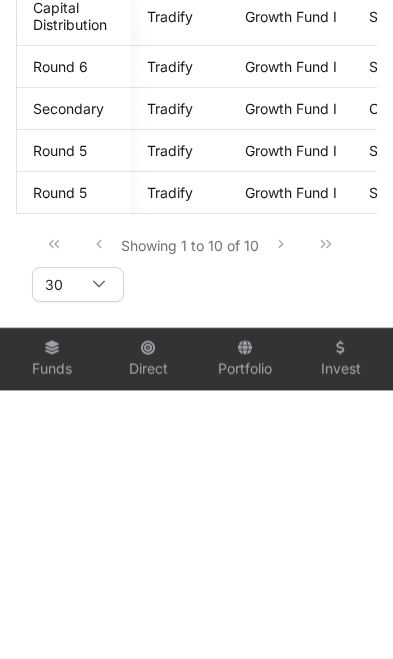 scroll, scrollTop: 478, scrollLeft: 0, axis: vertical 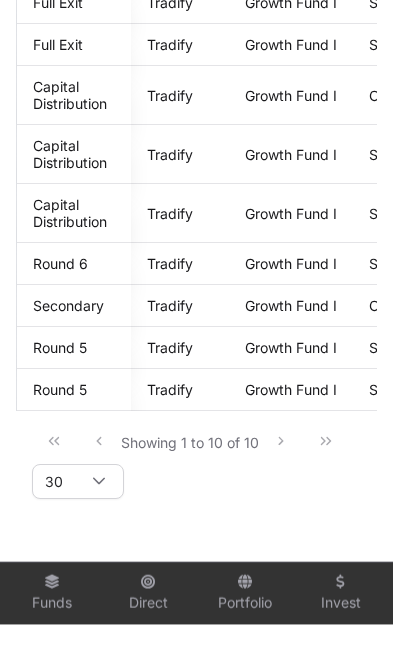 type on "****" 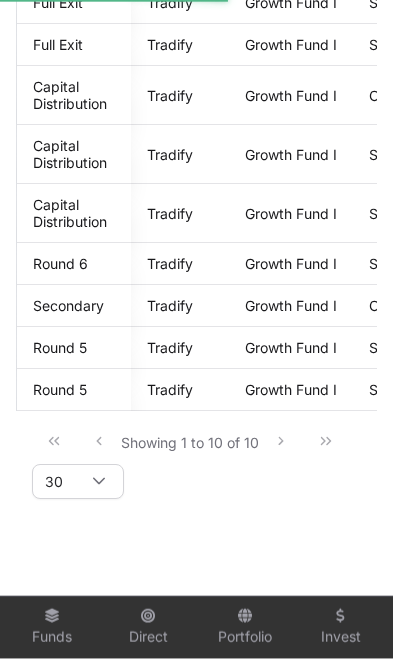 click on "Capital Distribution" 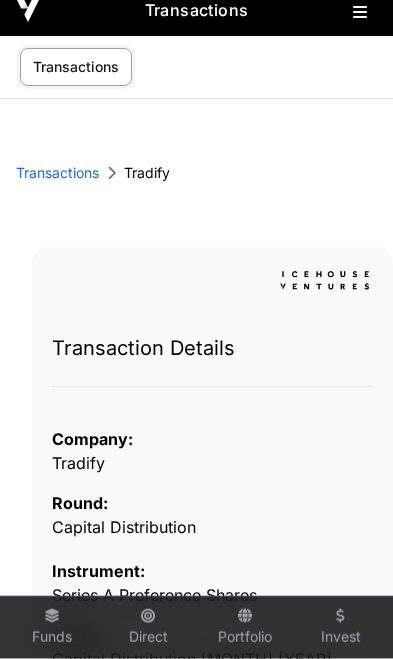 scroll, scrollTop: 0, scrollLeft: 0, axis: both 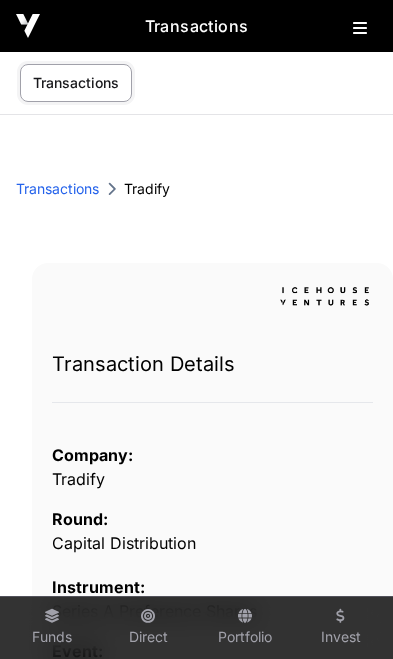 click on "Transactions" 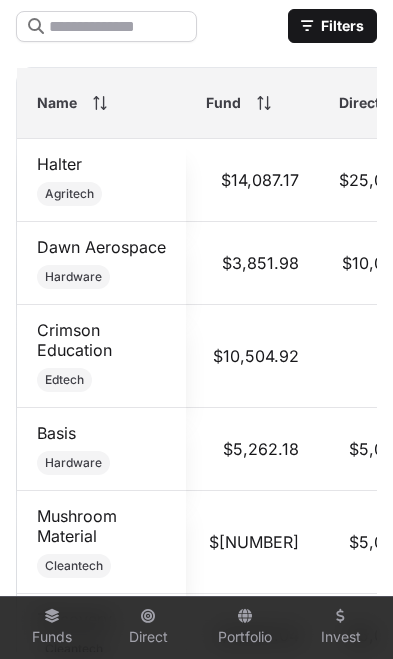 scroll, scrollTop: 1415, scrollLeft: 0, axis: vertical 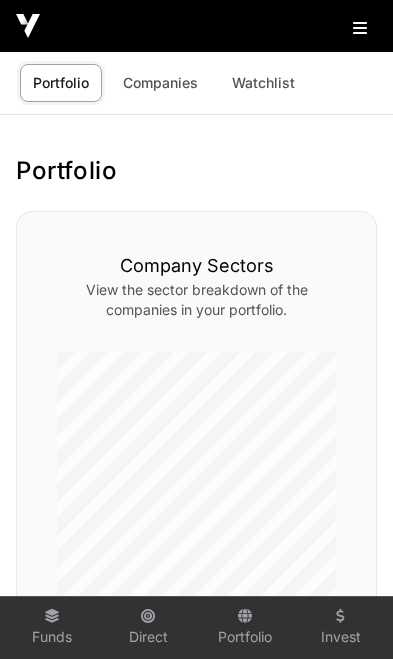 click 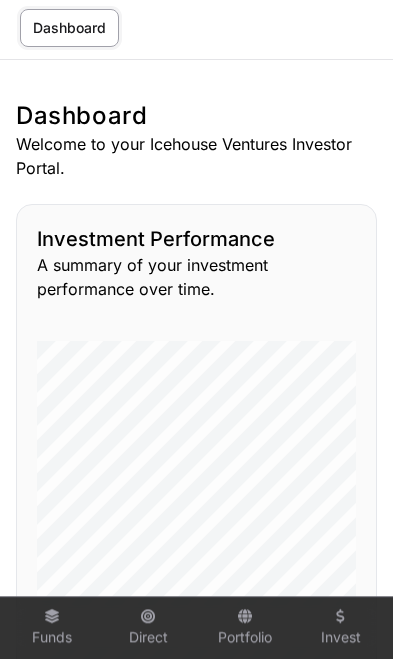 scroll, scrollTop: 0, scrollLeft: 0, axis: both 